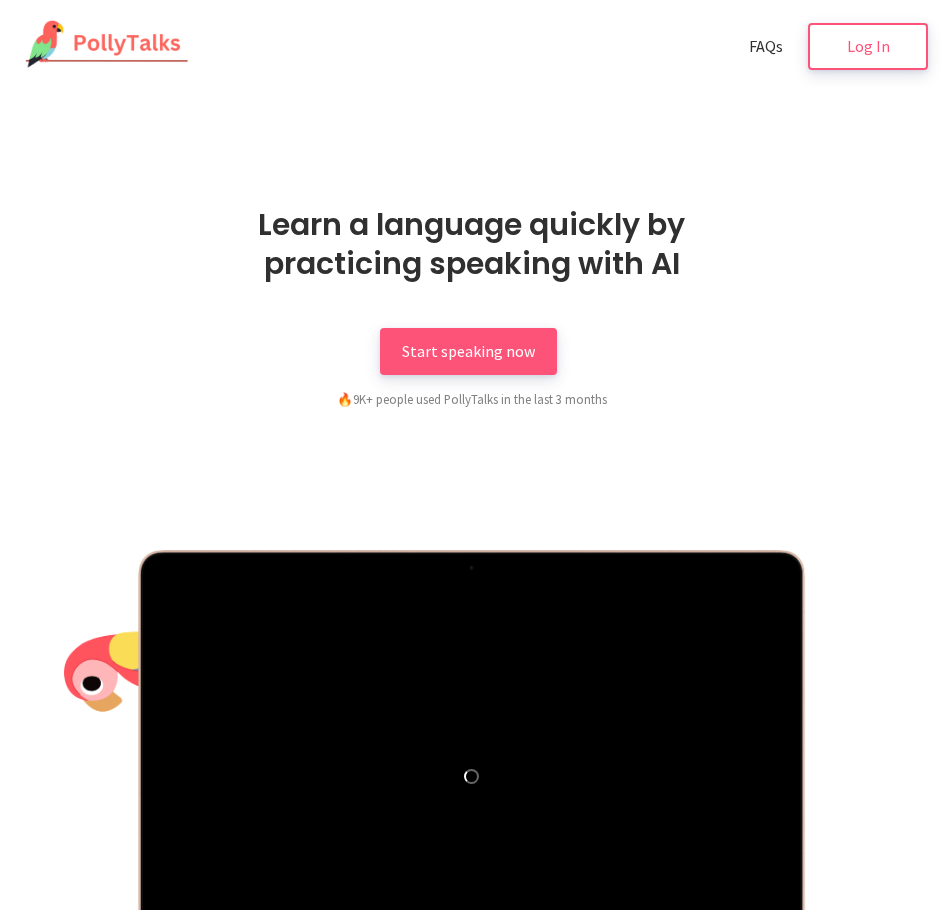 scroll, scrollTop: 0, scrollLeft: 0, axis: both 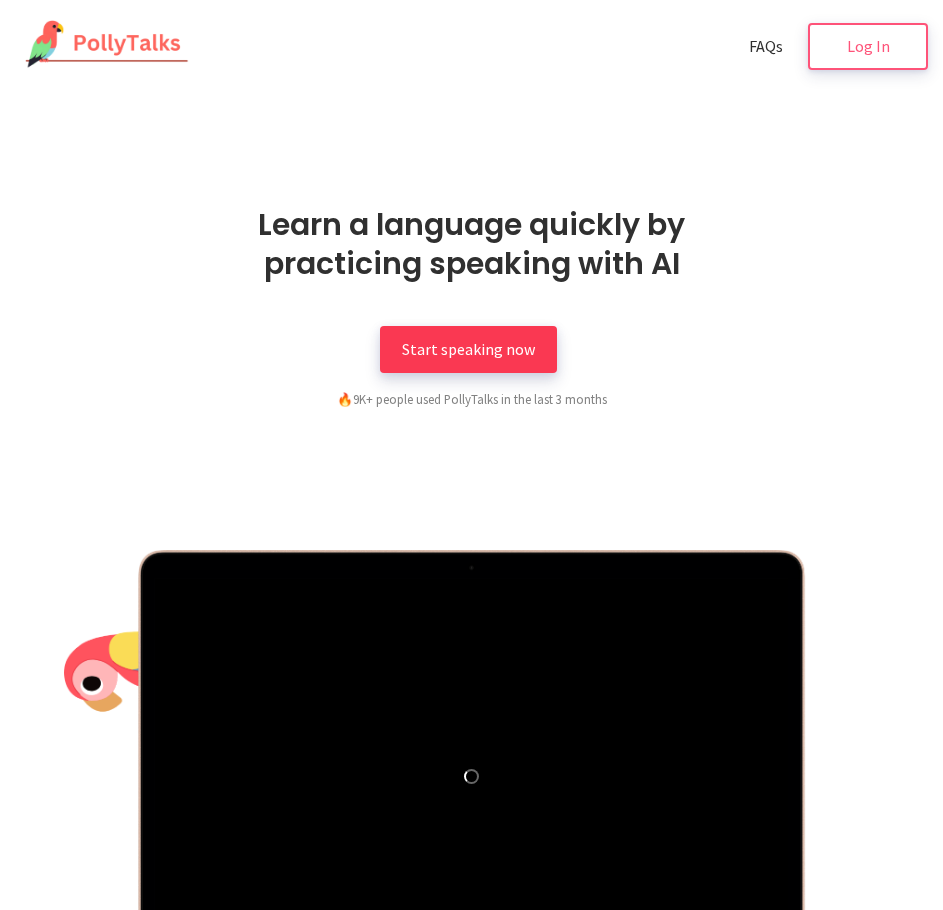 click on "Start speaking now" at bounding box center [468, 349] 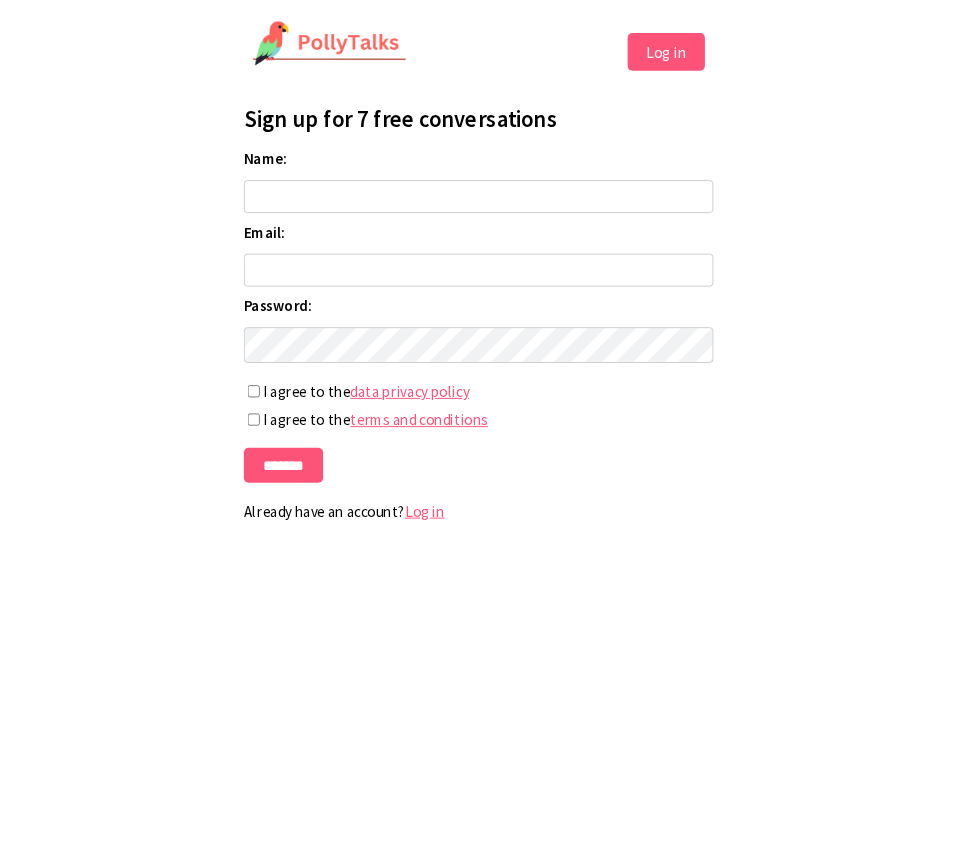 scroll, scrollTop: 0, scrollLeft: 0, axis: both 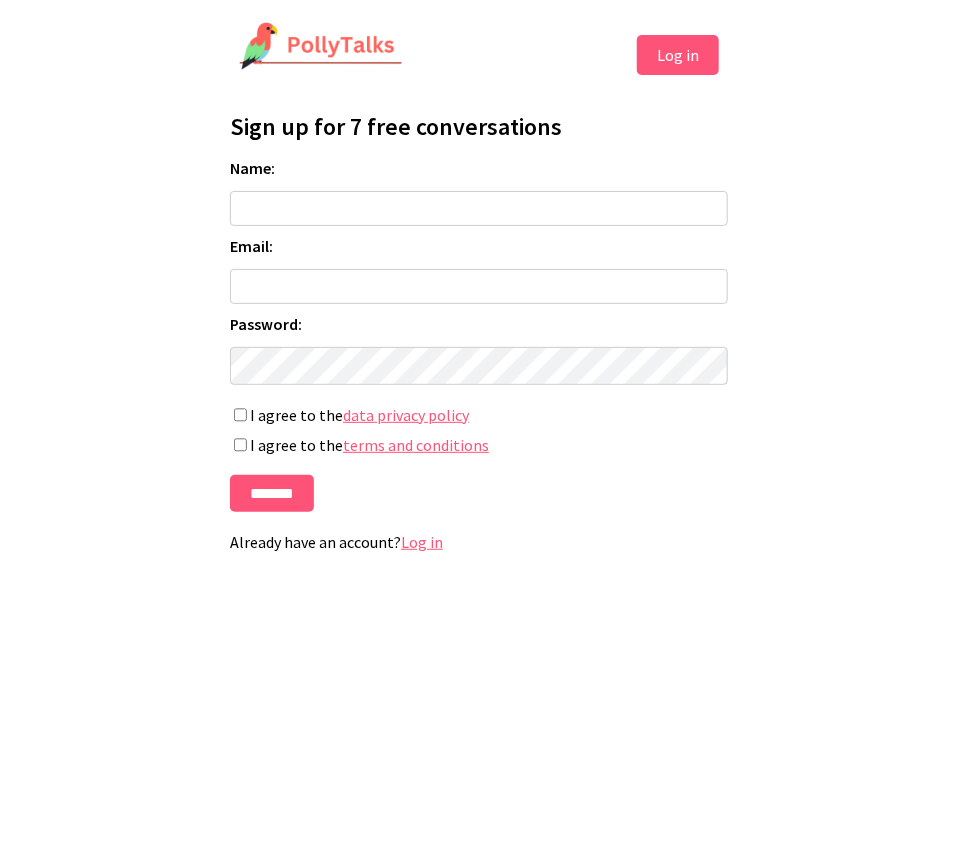 click on "Log in" at bounding box center [678, 55] 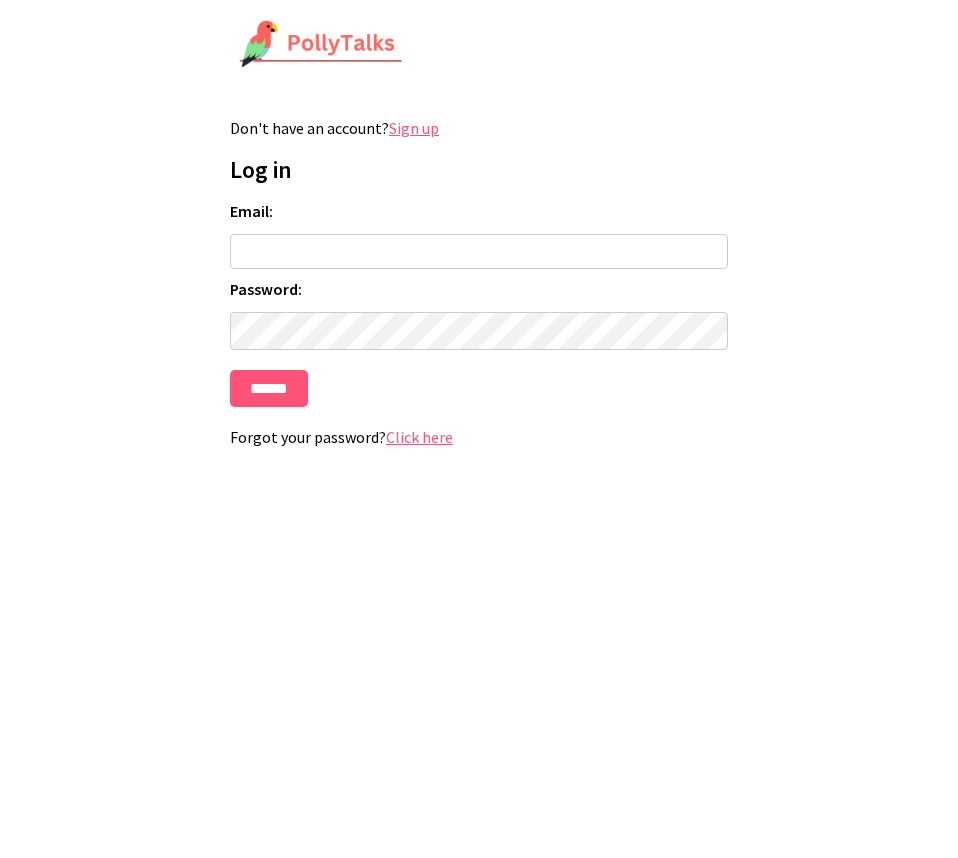 scroll, scrollTop: 0, scrollLeft: 0, axis: both 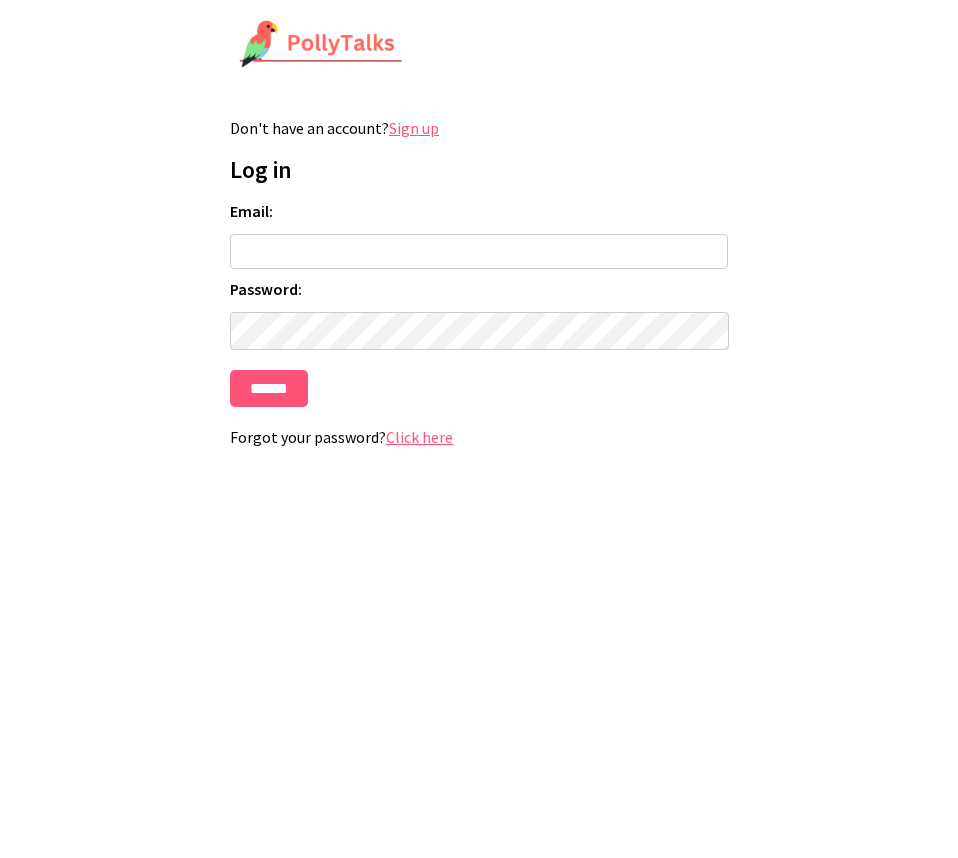 click on "Email:" at bounding box center (479, 251) 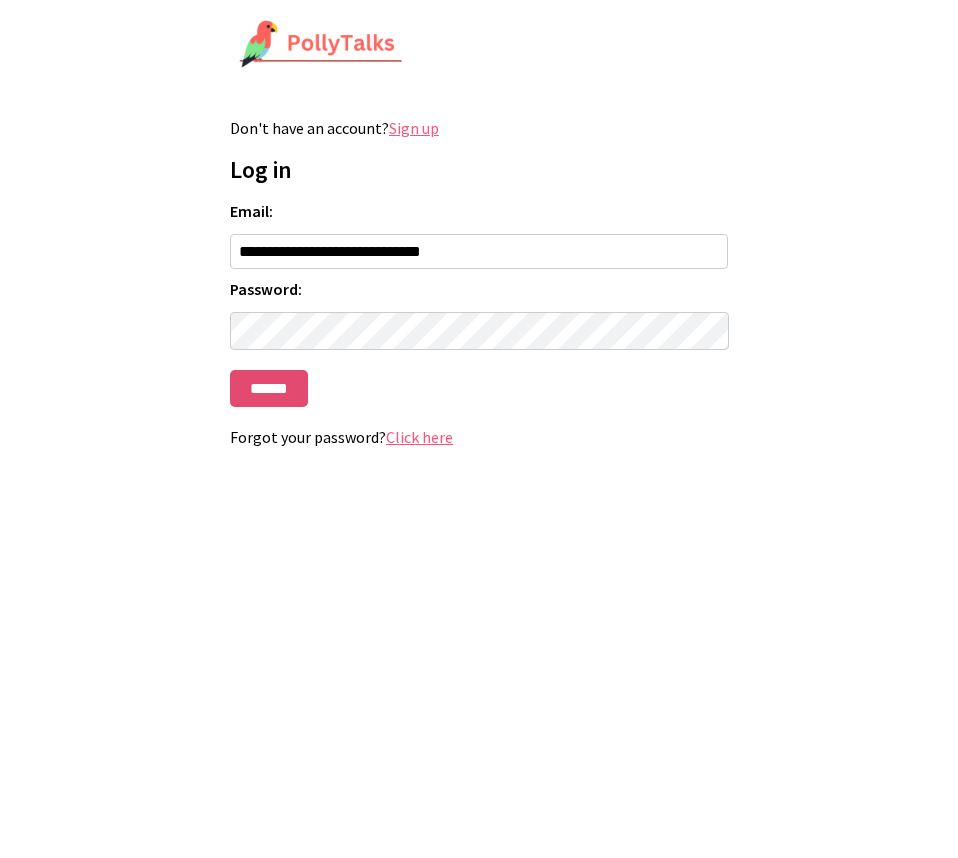 click on "******" at bounding box center [269, 388] 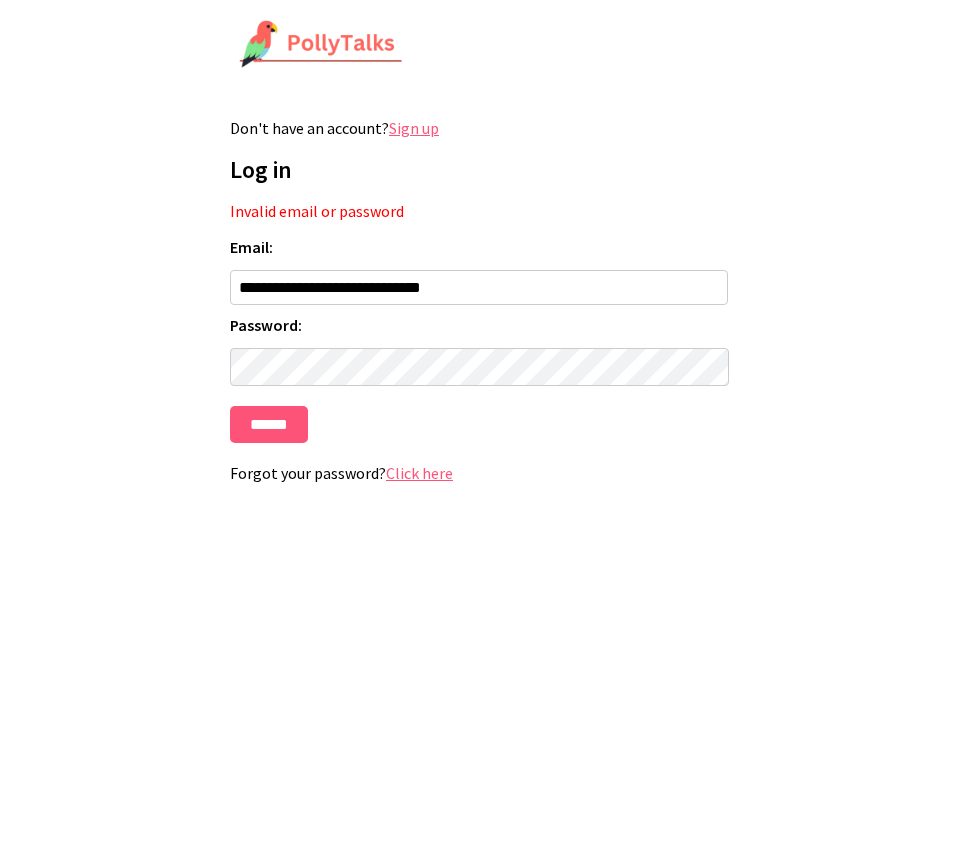 scroll, scrollTop: 0, scrollLeft: 0, axis: both 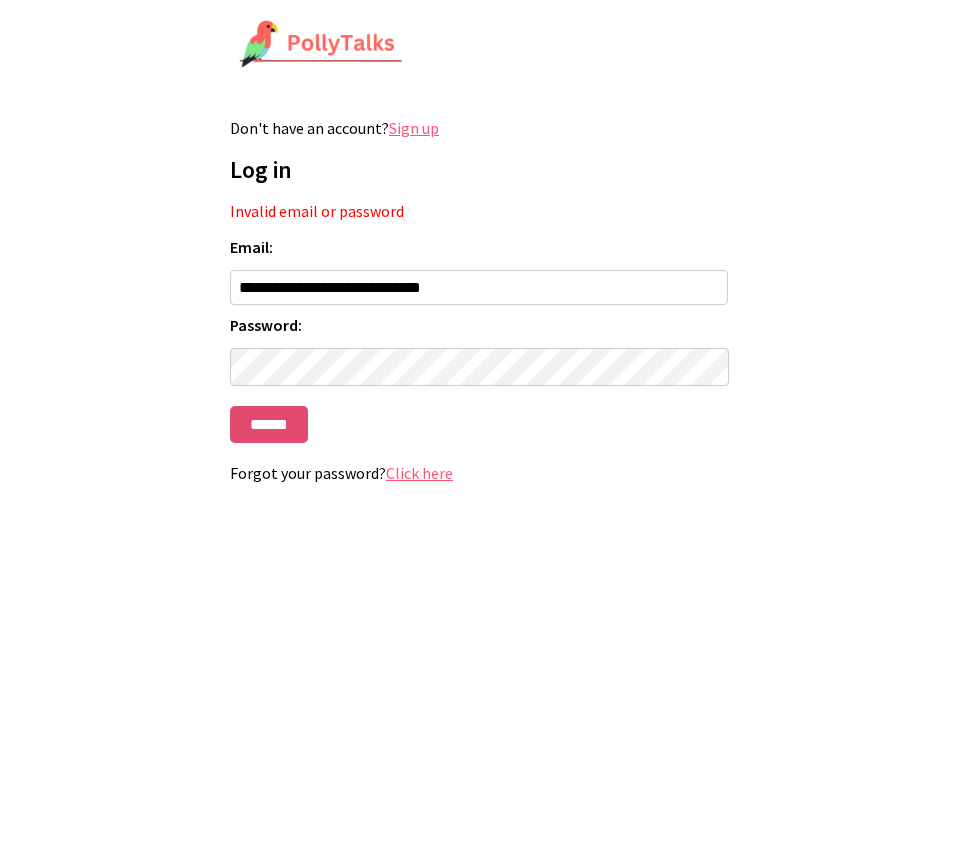 click on "******" at bounding box center [269, 424] 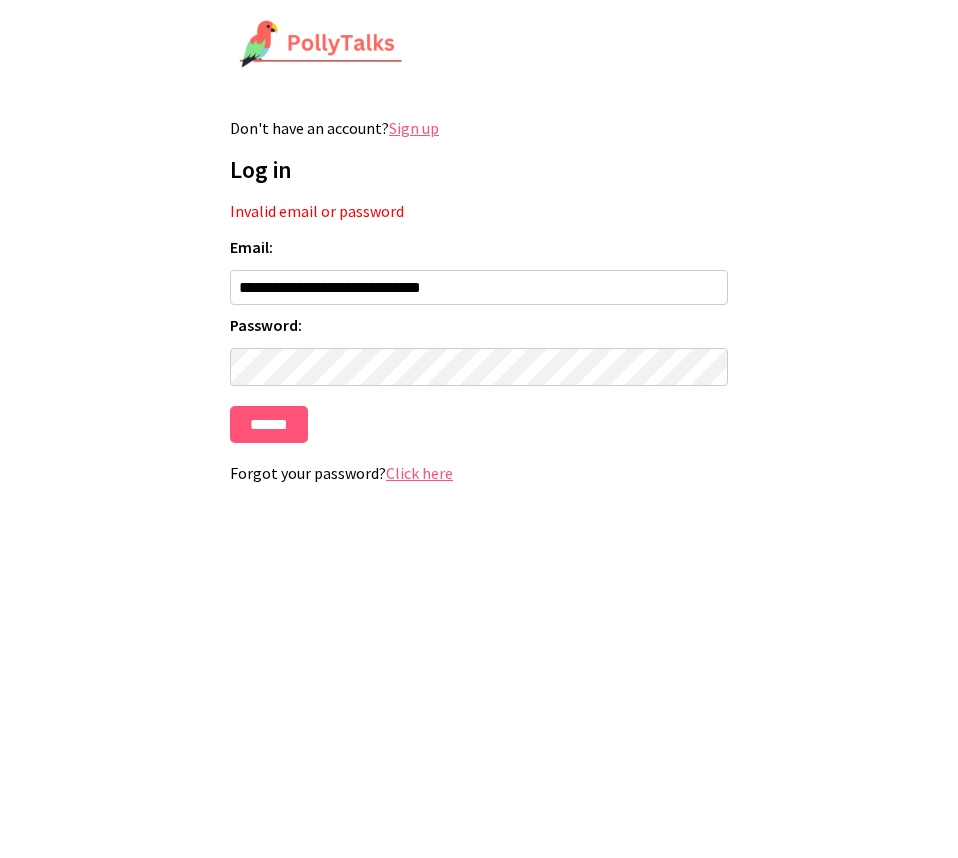 scroll, scrollTop: 0, scrollLeft: 0, axis: both 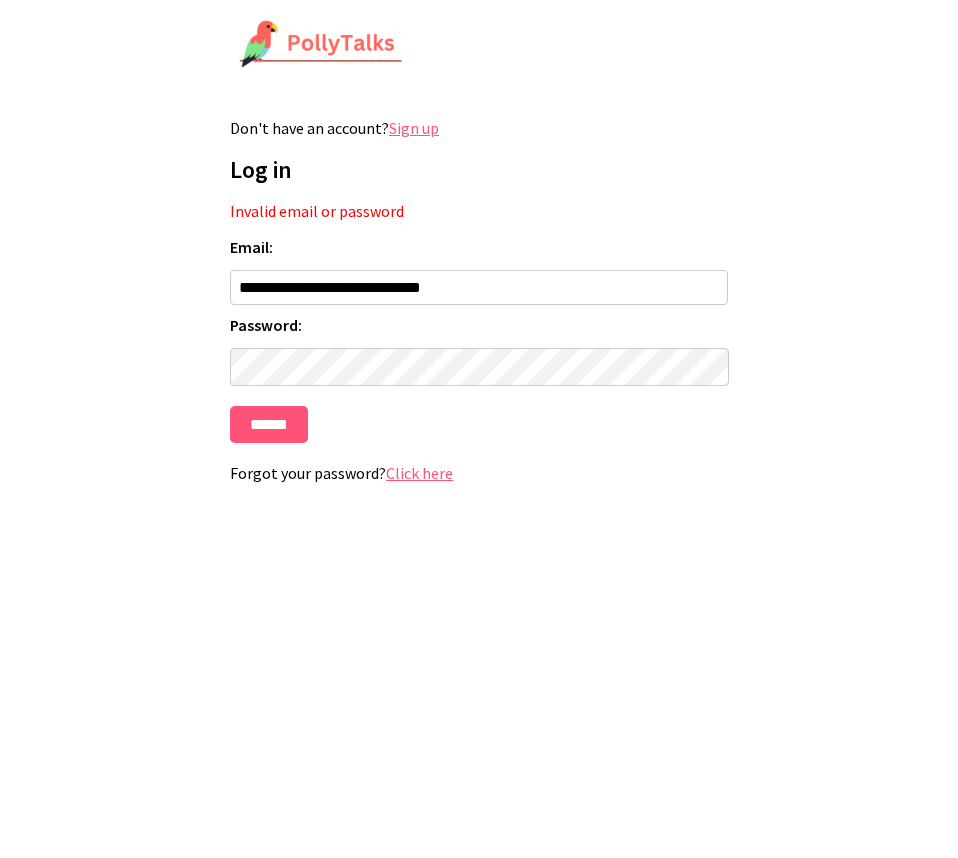 click on "Sign up" at bounding box center (414, 128) 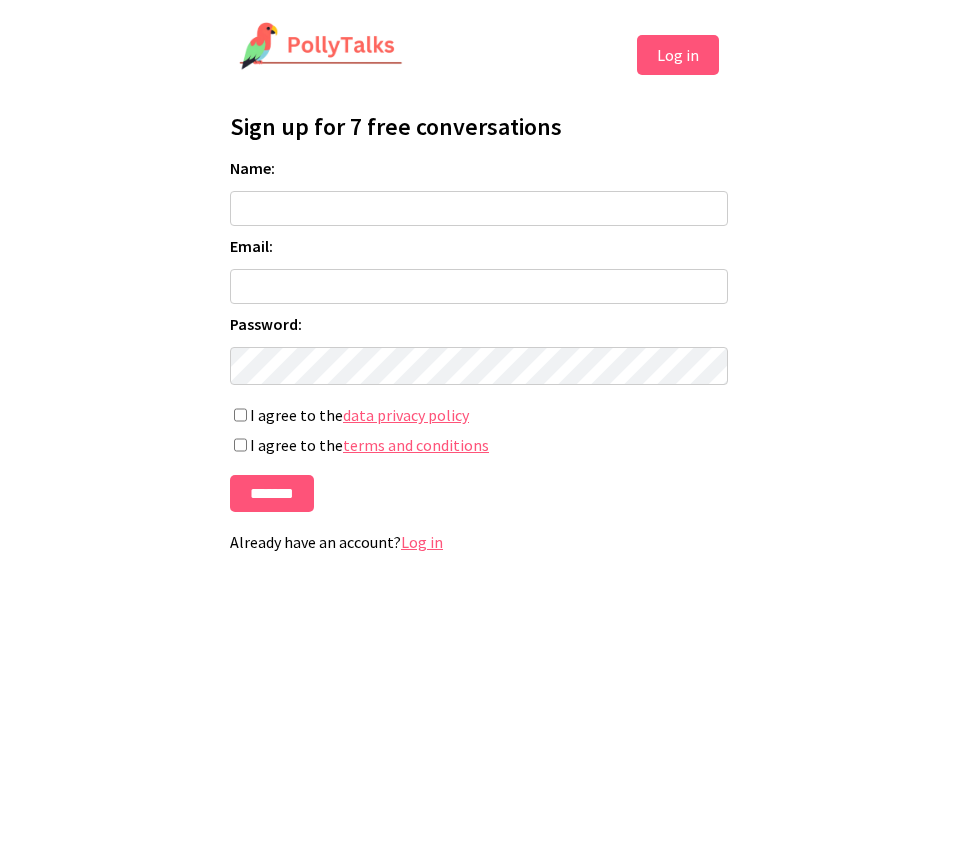 scroll, scrollTop: 0, scrollLeft: 0, axis: both 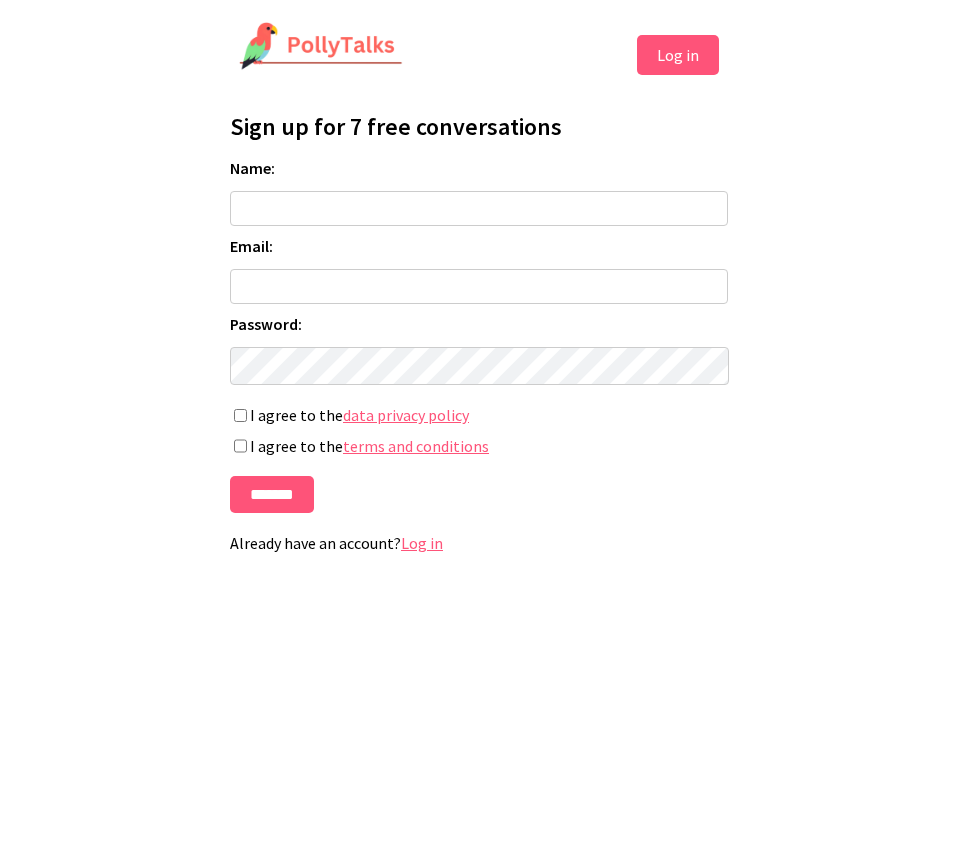 click on "Name:" at bounding box center [479, 208] 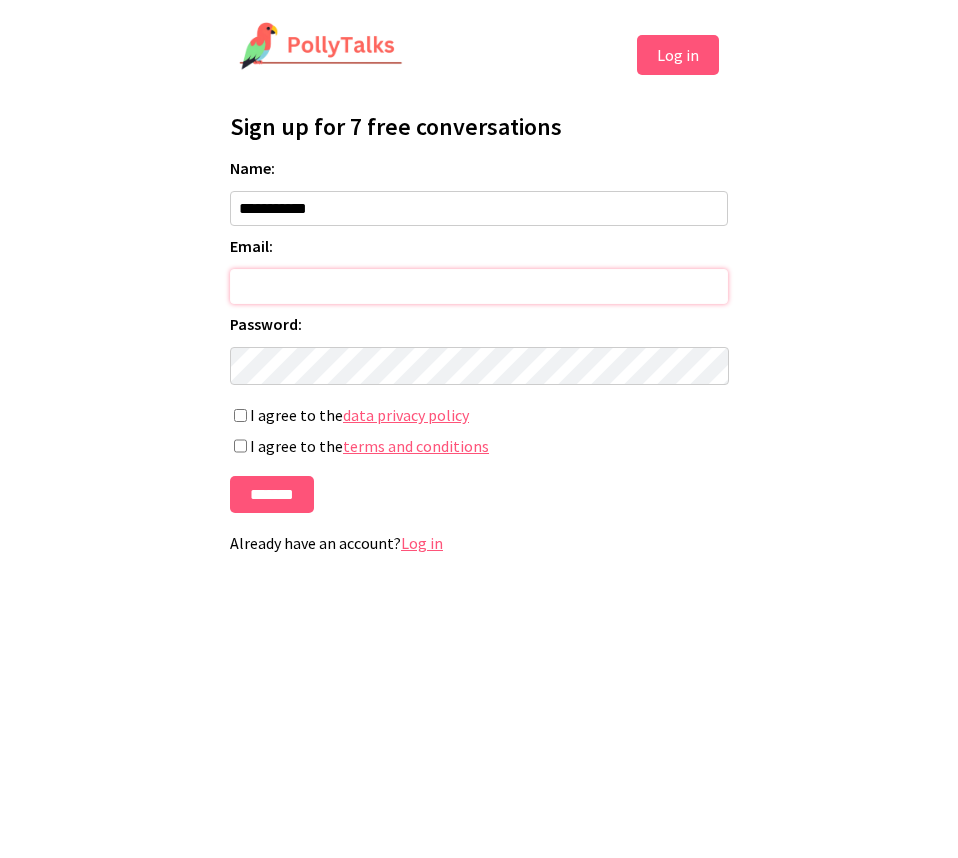 click on "Email:" at bounding box center [479, 286] 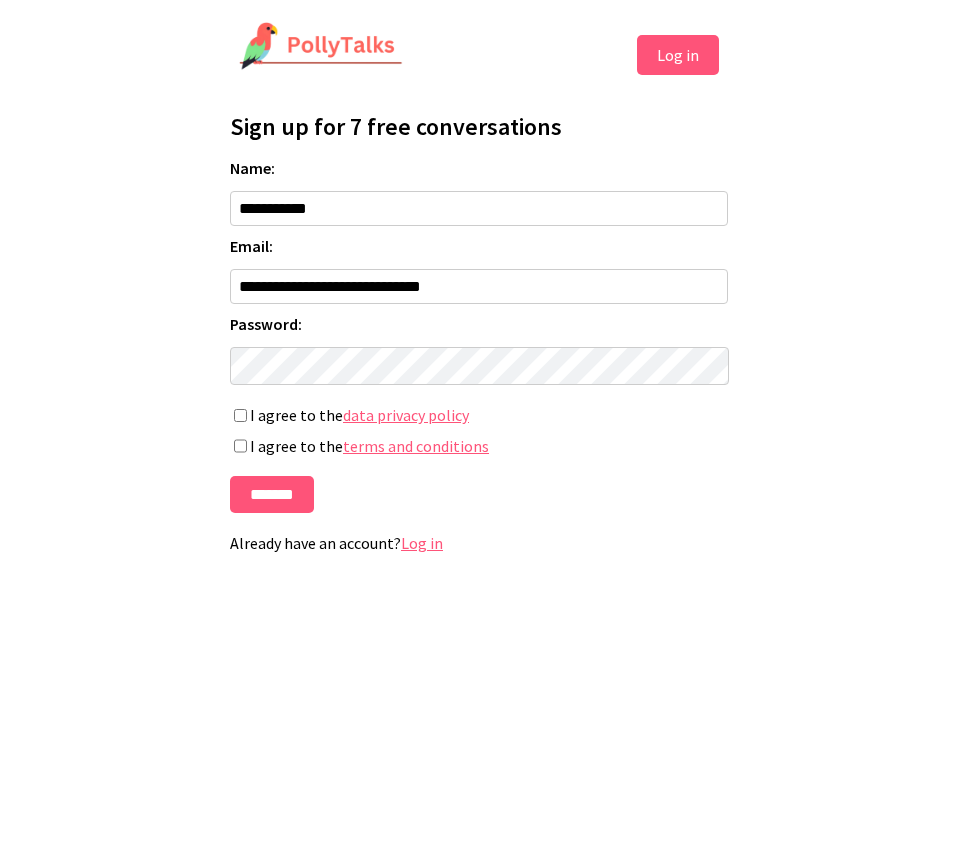 click on "**********" at bounding box center [479, 295] 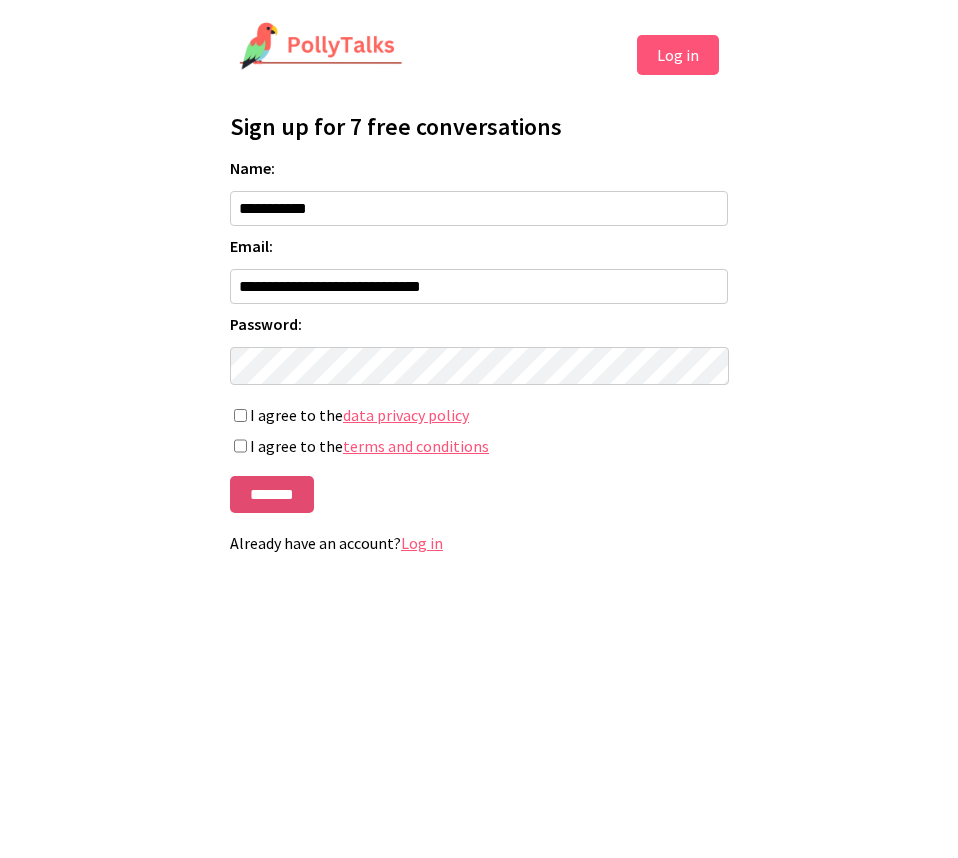 click on "*******" at bounding box center (272, 494) 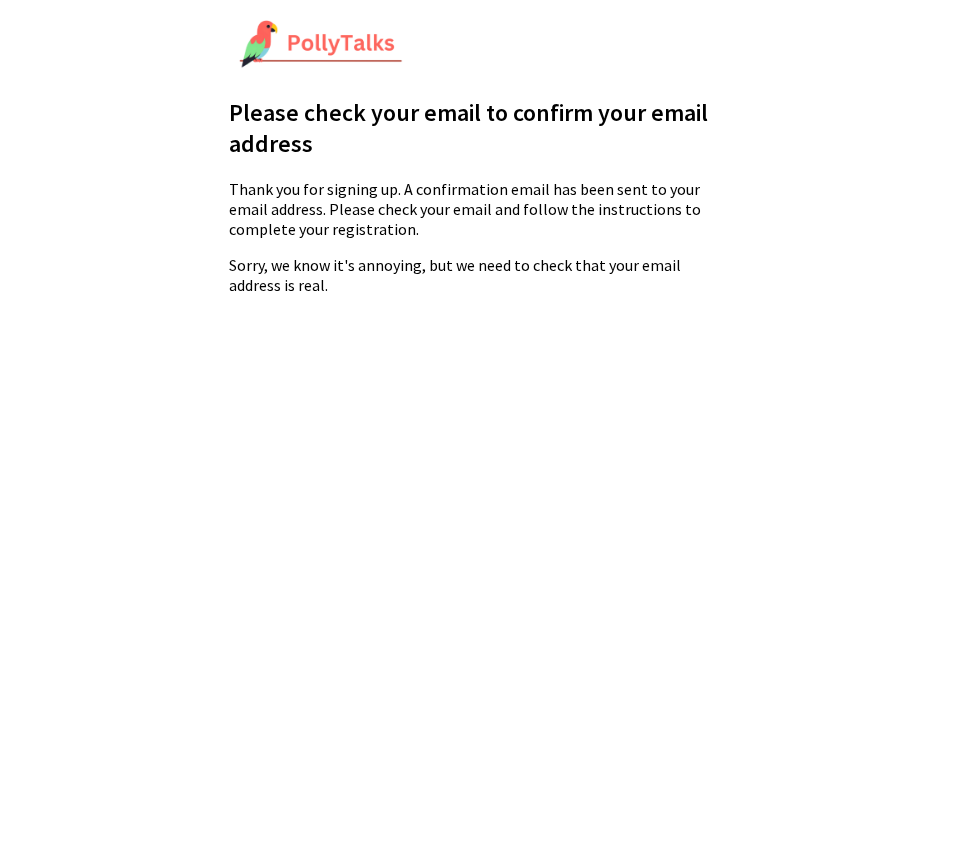 scroll, scrollTop: 0, scrollLeft: 0, axis: both 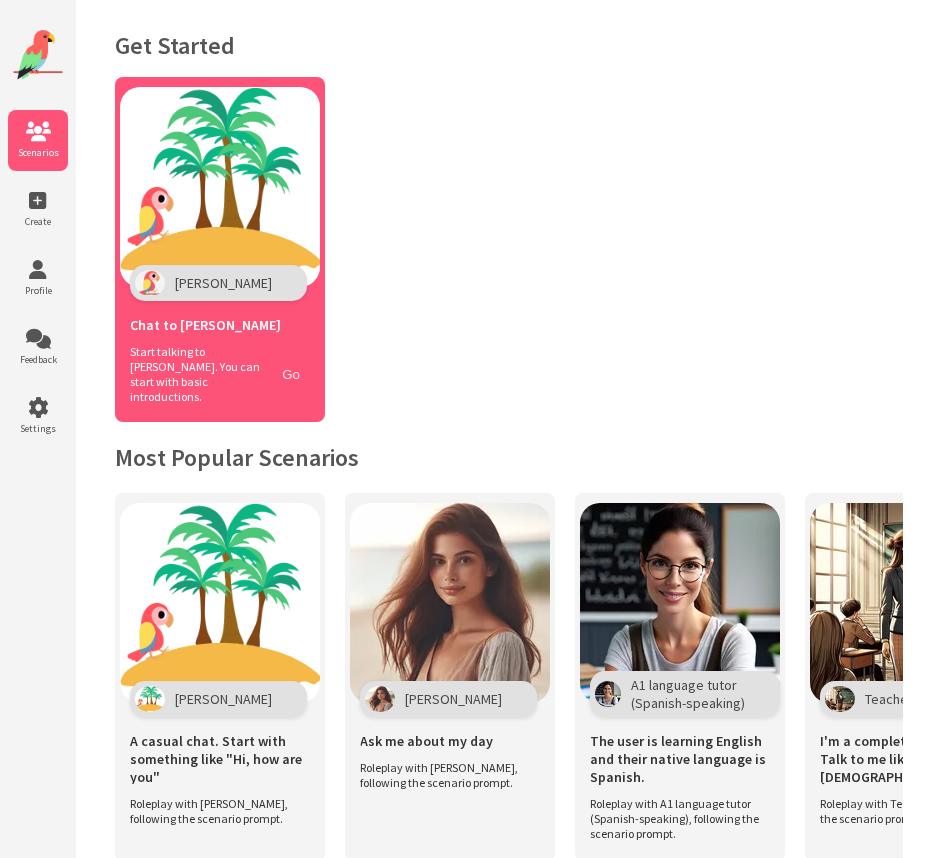 click on "Go" at bounding box center [291, 374] 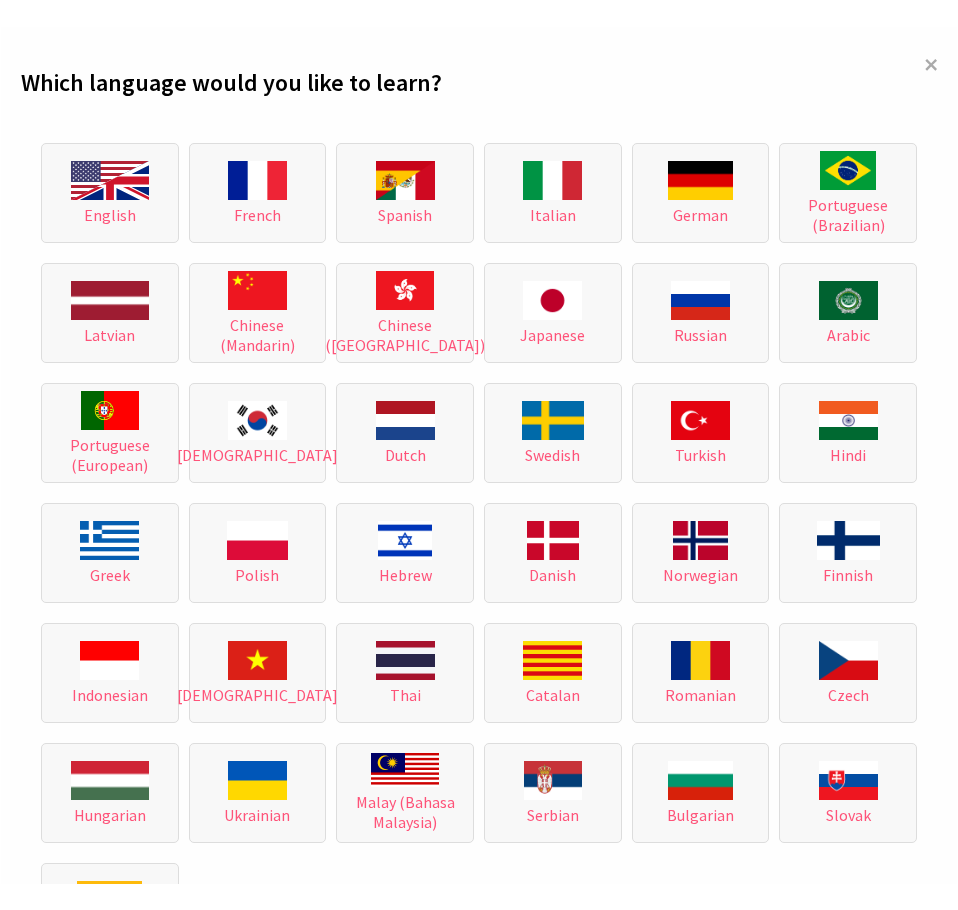 scroll, scrollTop: 0, scrollLeft: 0, axis: both 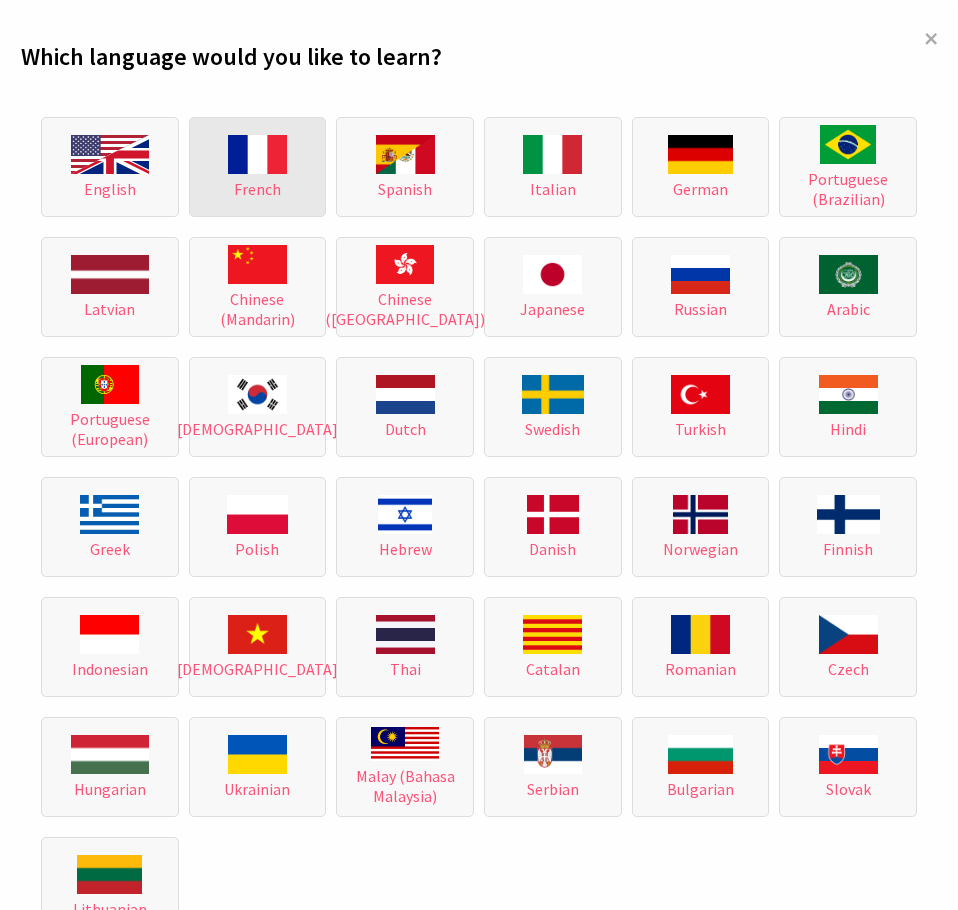click on "French" at bounding box center (257, 189) 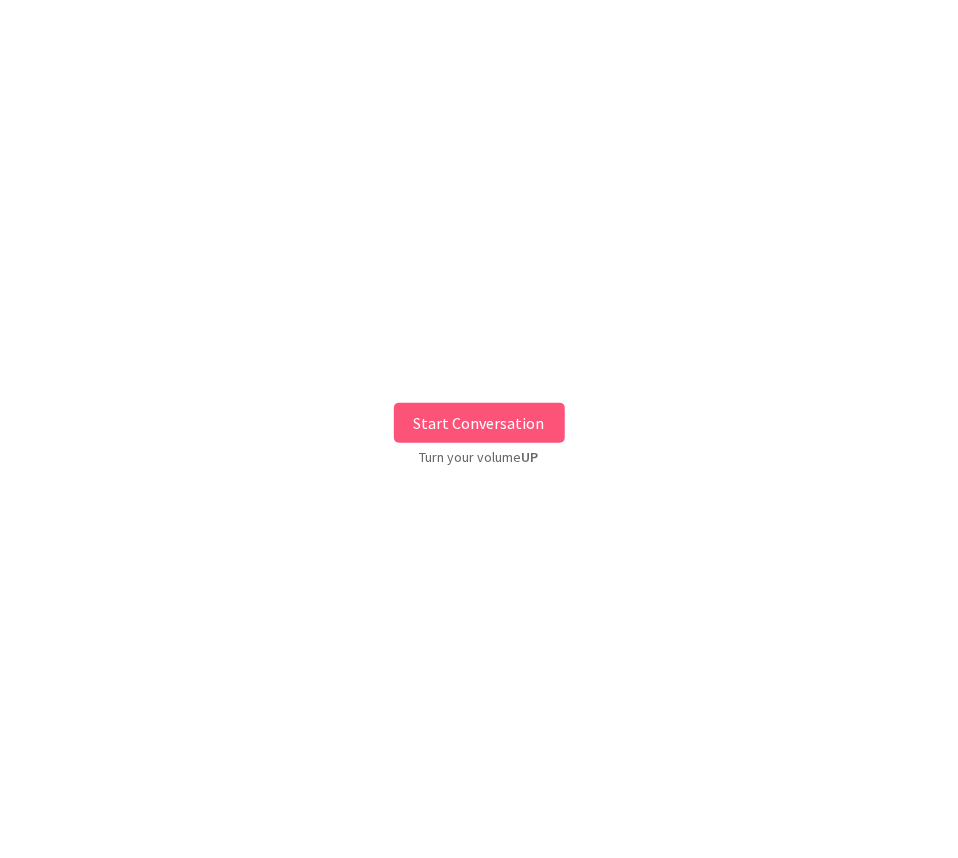 click on "Start Conversation" at bounding box center (479, 423) 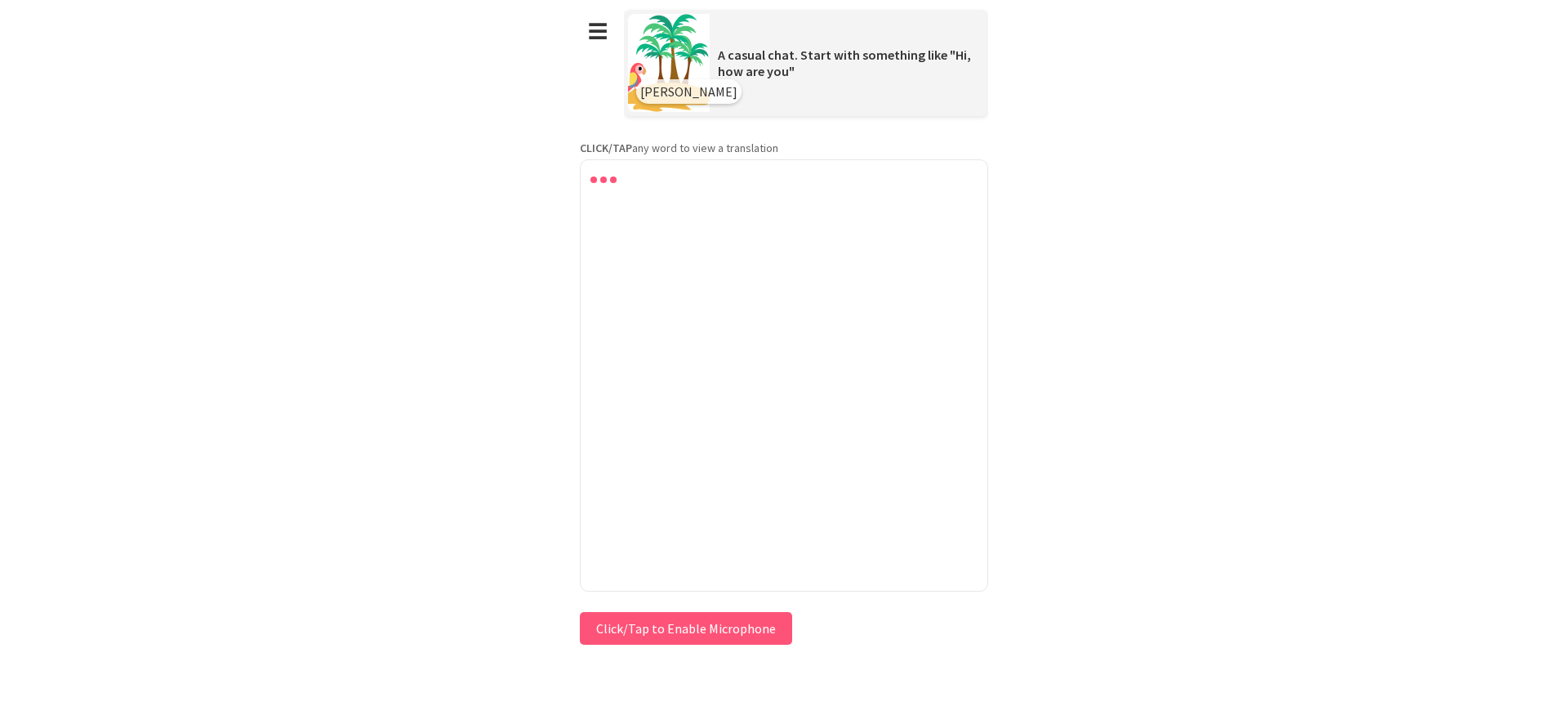 click on "Click/Tap to Enable Microphone" at bounding box center [686, 628] 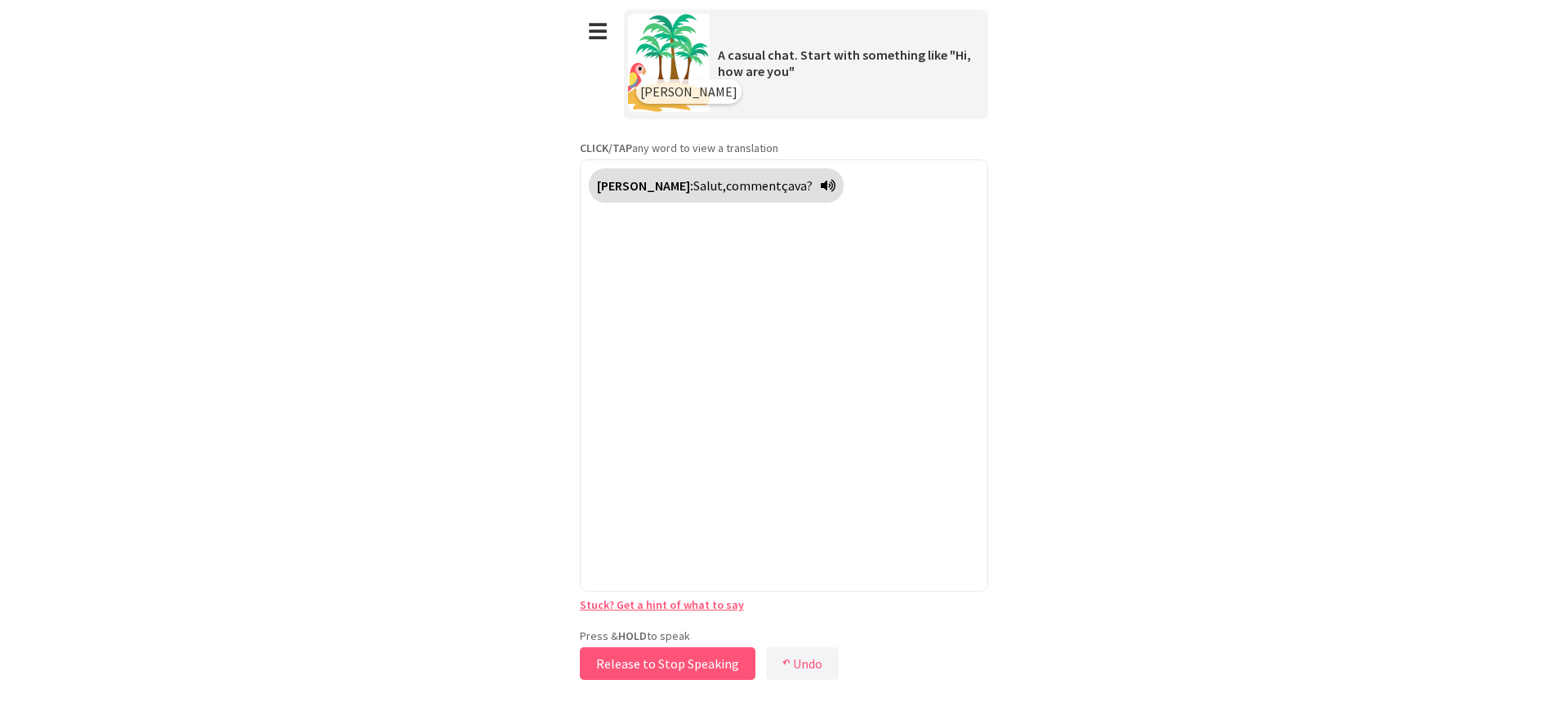 click on "Release to Stop Speaking" at bounding box center [667, 664] 